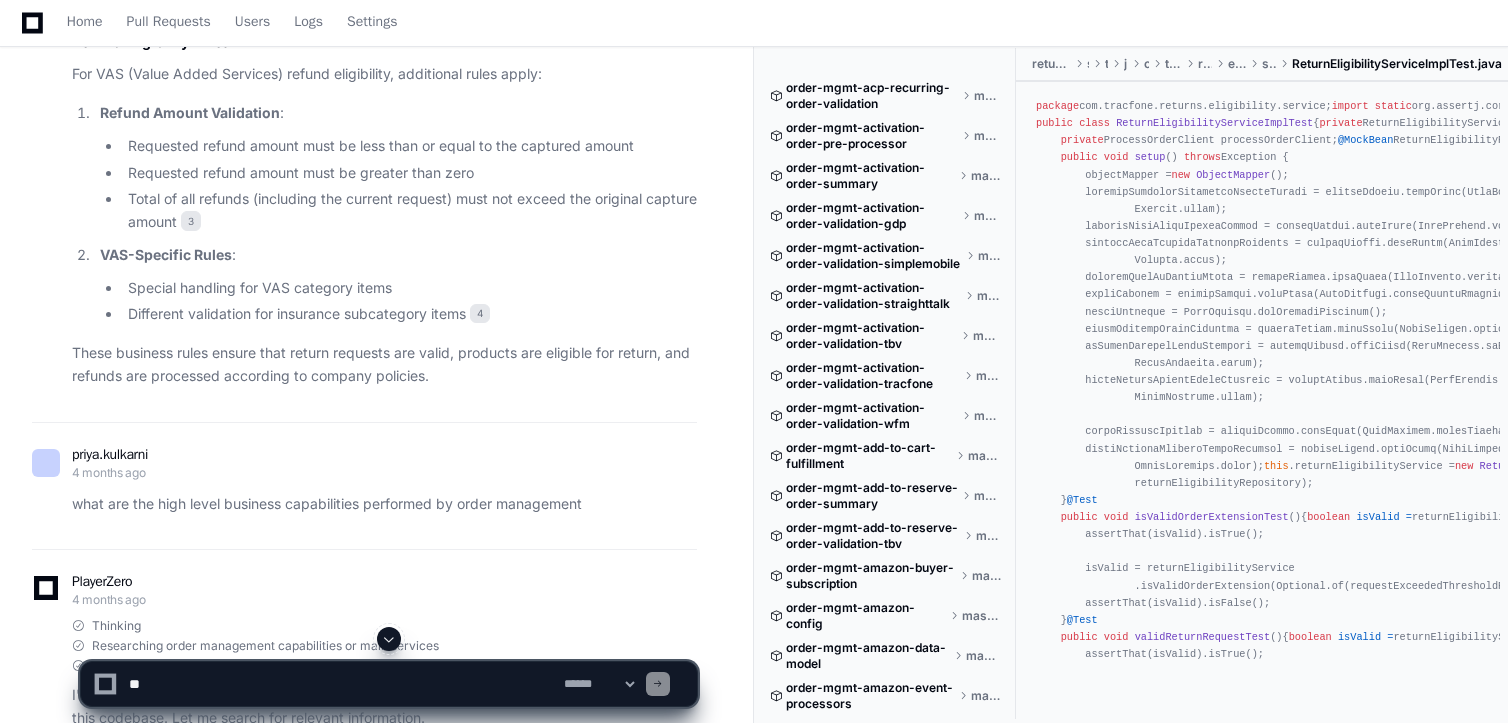 scroll, scrollTop: 1900, scrollLeft: 0, axis: vertical 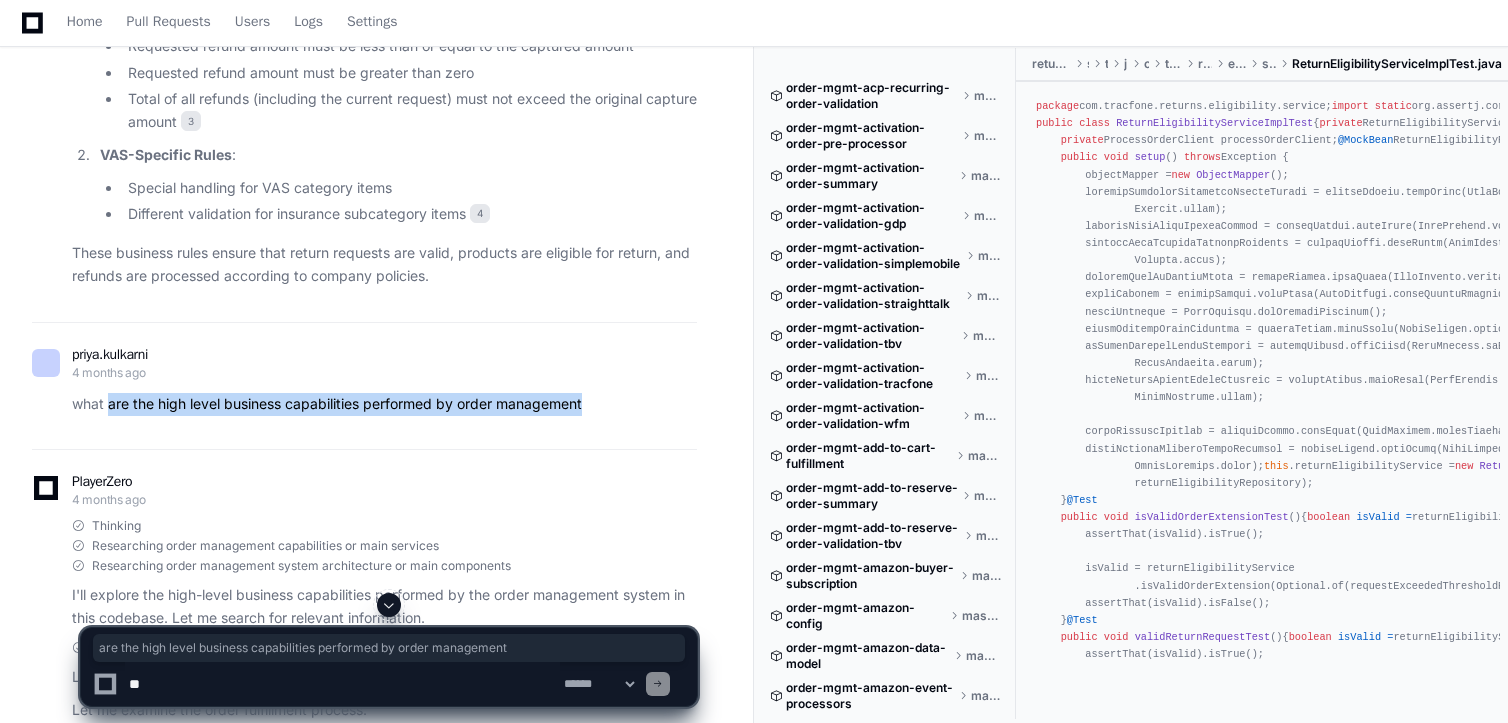 drag, startPoint x: 434, startPoint y: 402, endPoint x: 584, endPoint y: 402, distance: 150 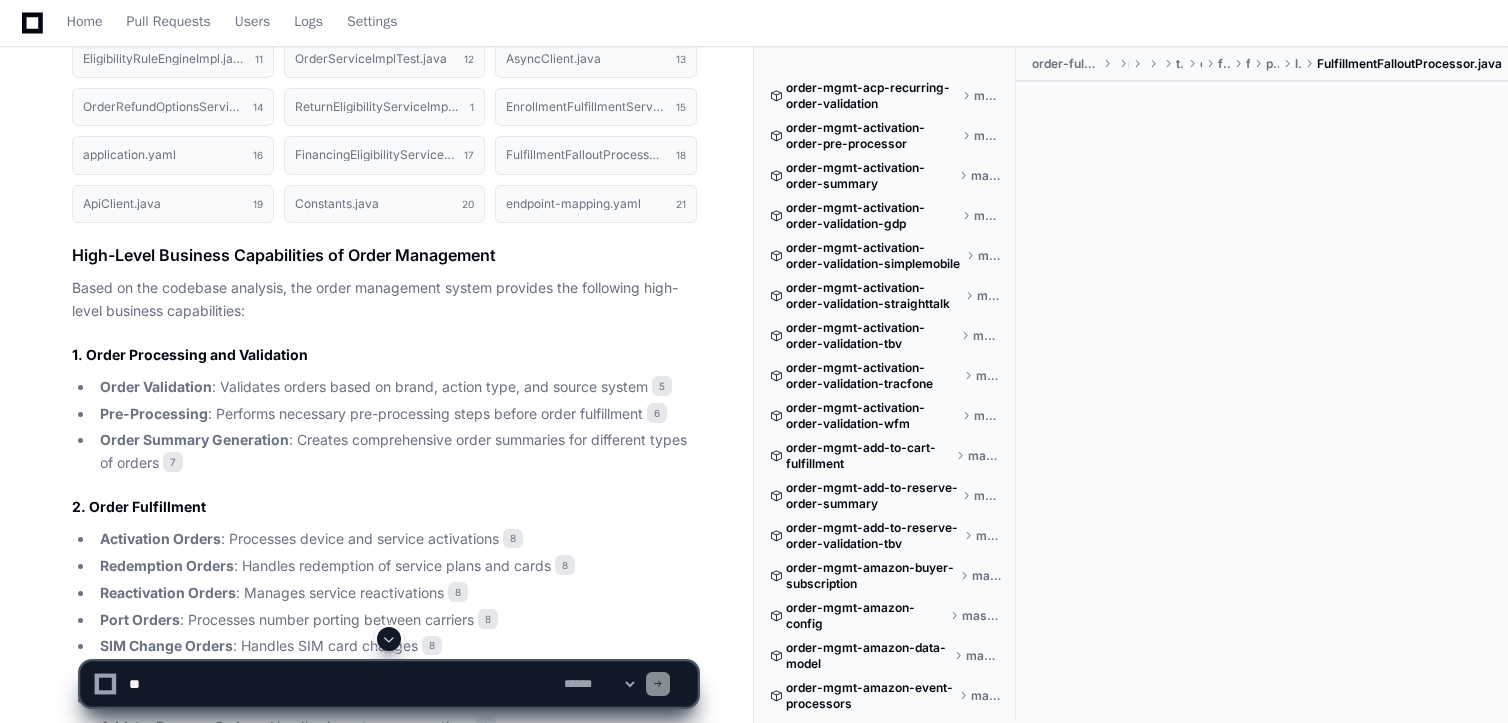 scroll, scrollTop: 2800, scrollLeft: 0, axis: vertical 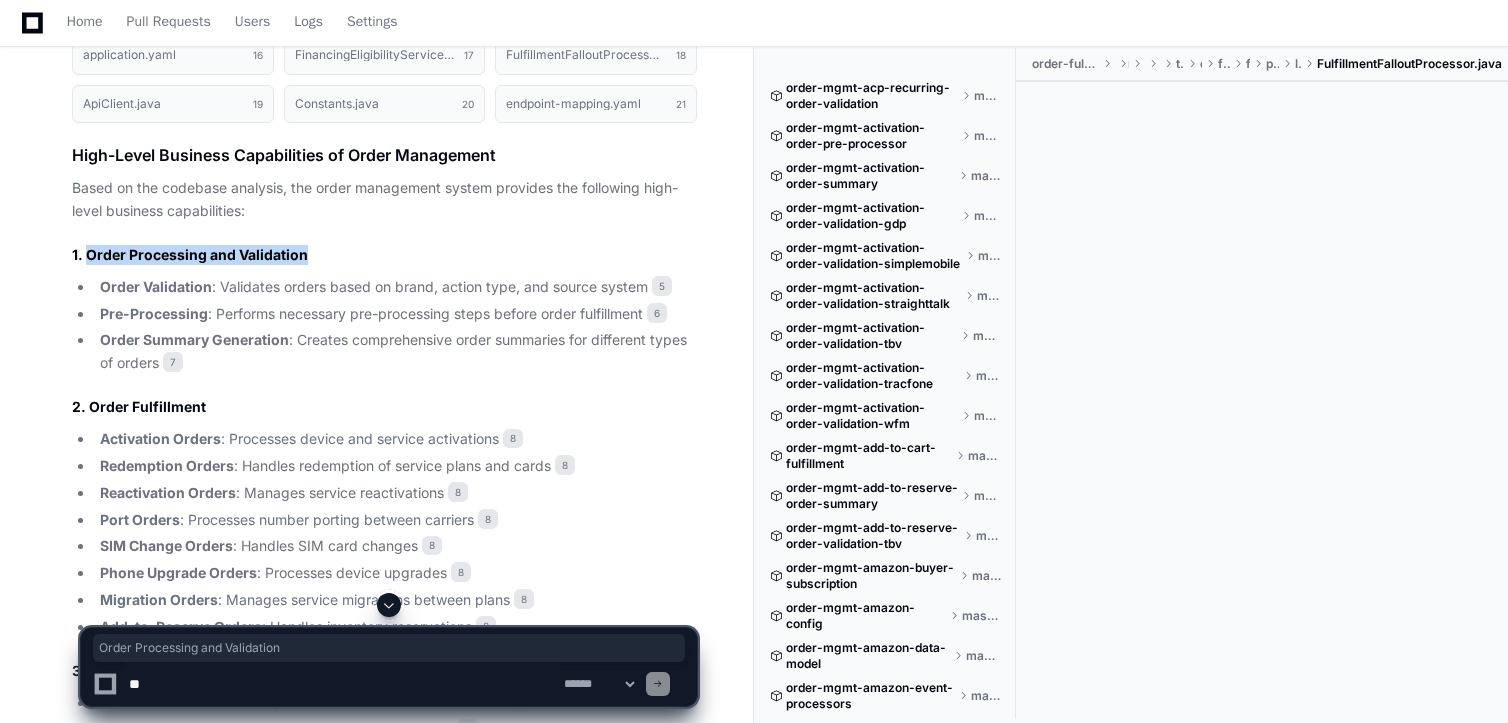 drag, startPoint x: 88, startPoint y: 247, endPoint x: 358, endPoint y: 251, distance: 270.02963 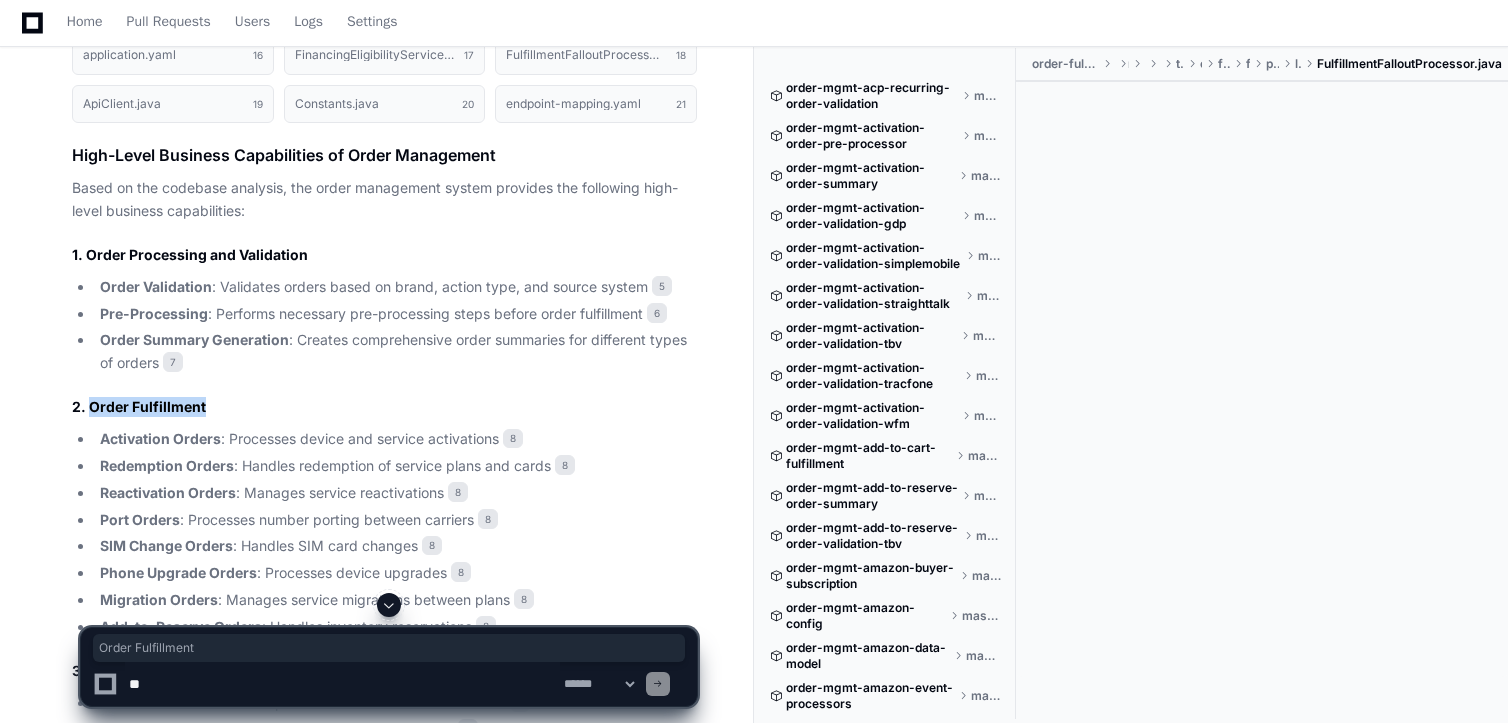 drag, startPoint x: 90, startPoint y: 399, endPoint x: 241, endPoint y: 400, distance: 151.00331 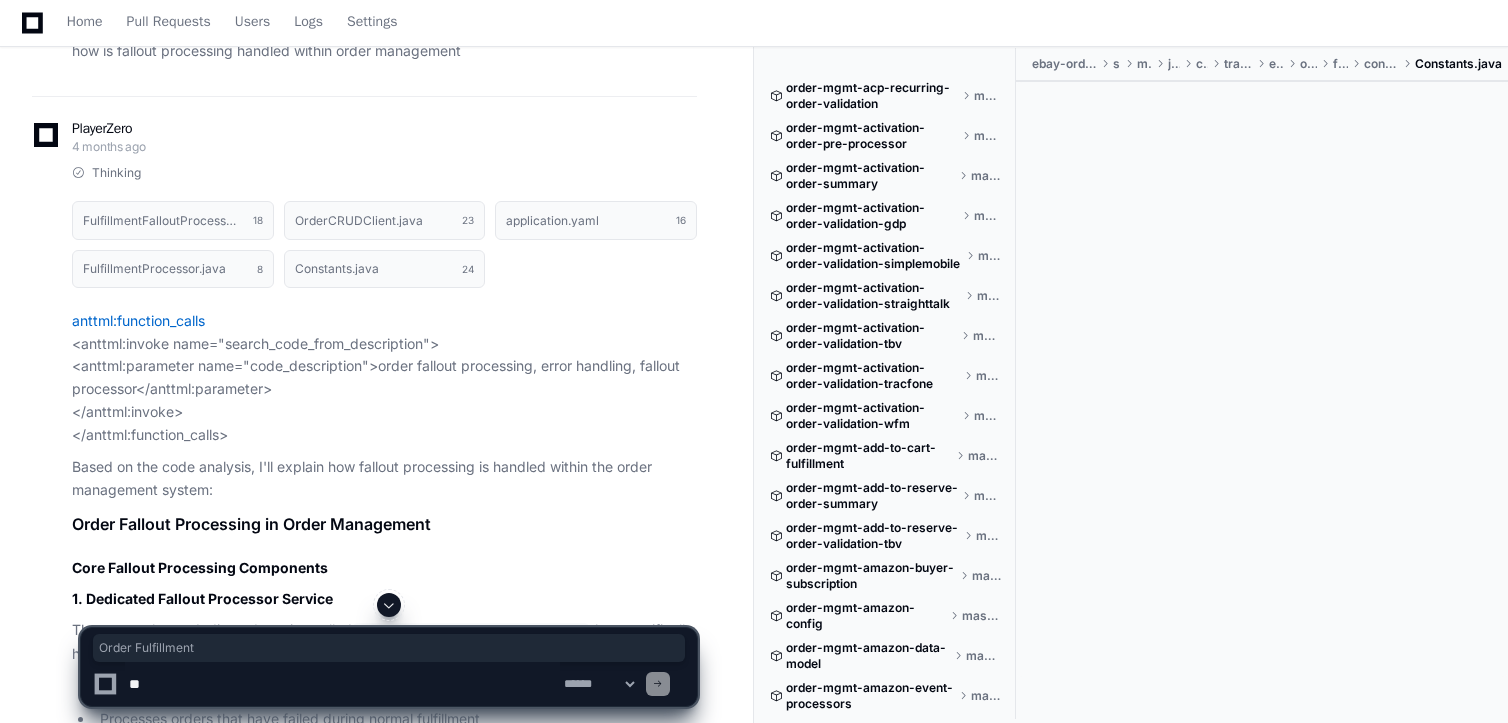 scroll, scrollTop: 4900, scrollLeft: 0, axis: vertical 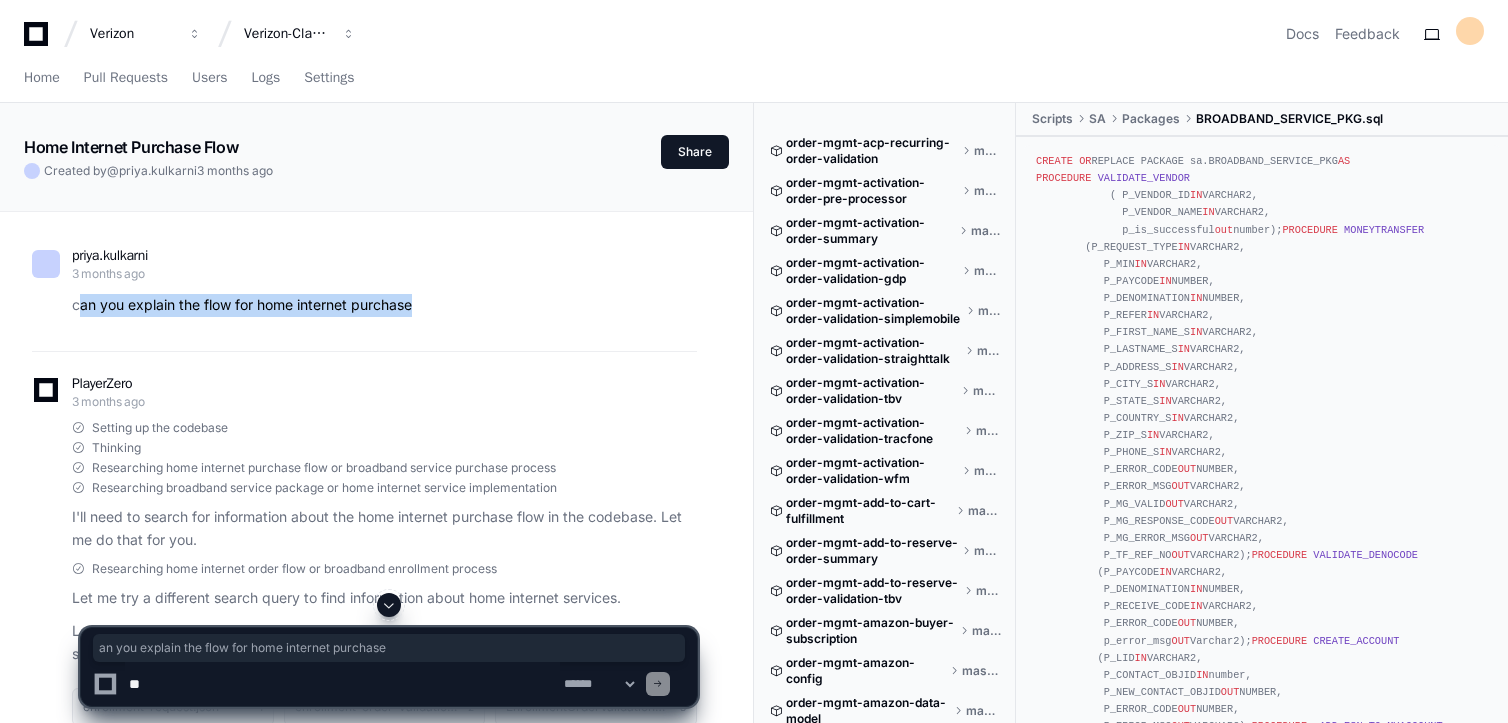 drag, startPoint x: 78, startPoint y: 307, endPoint x: 414, endPoint y: 310, distance: 336.0134 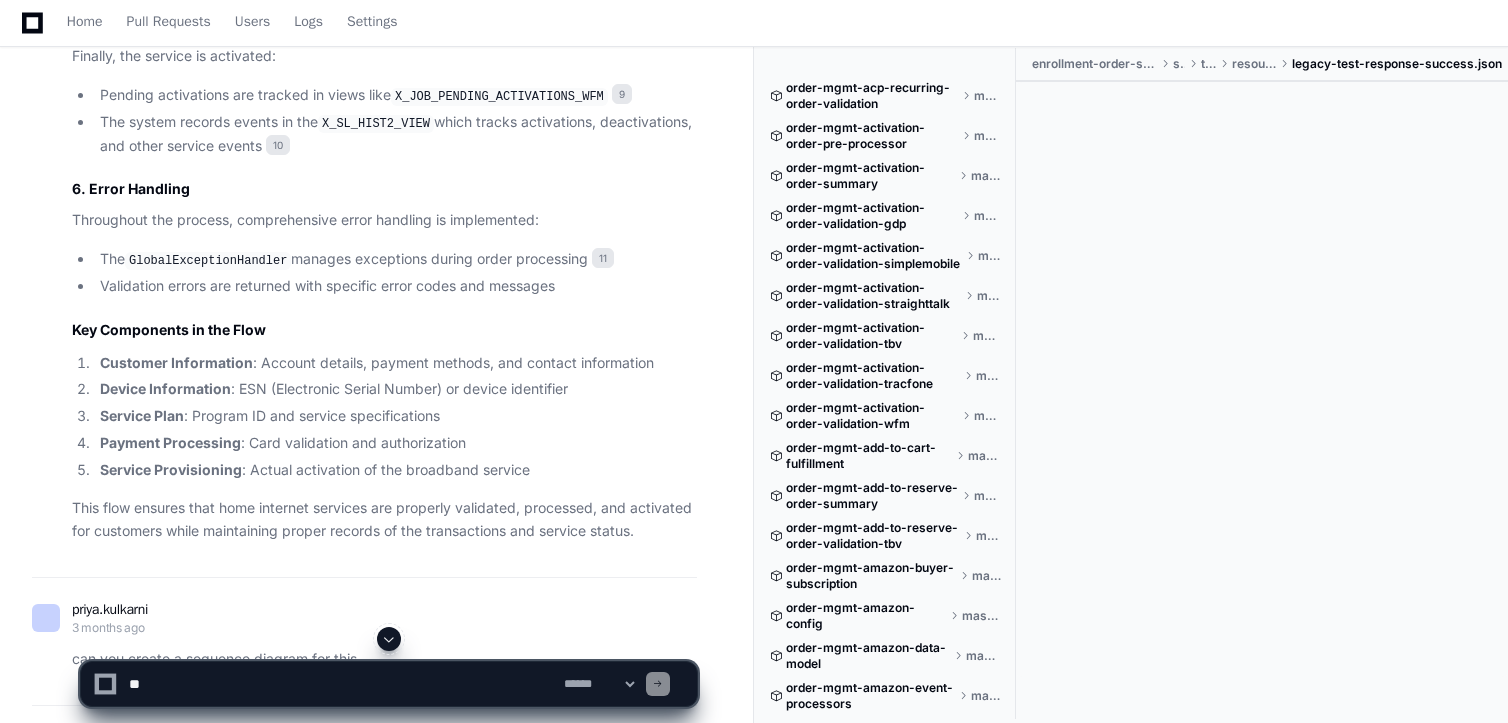 scroll, scrollTop: 2200, scrollLeft: 0, axis: vertical 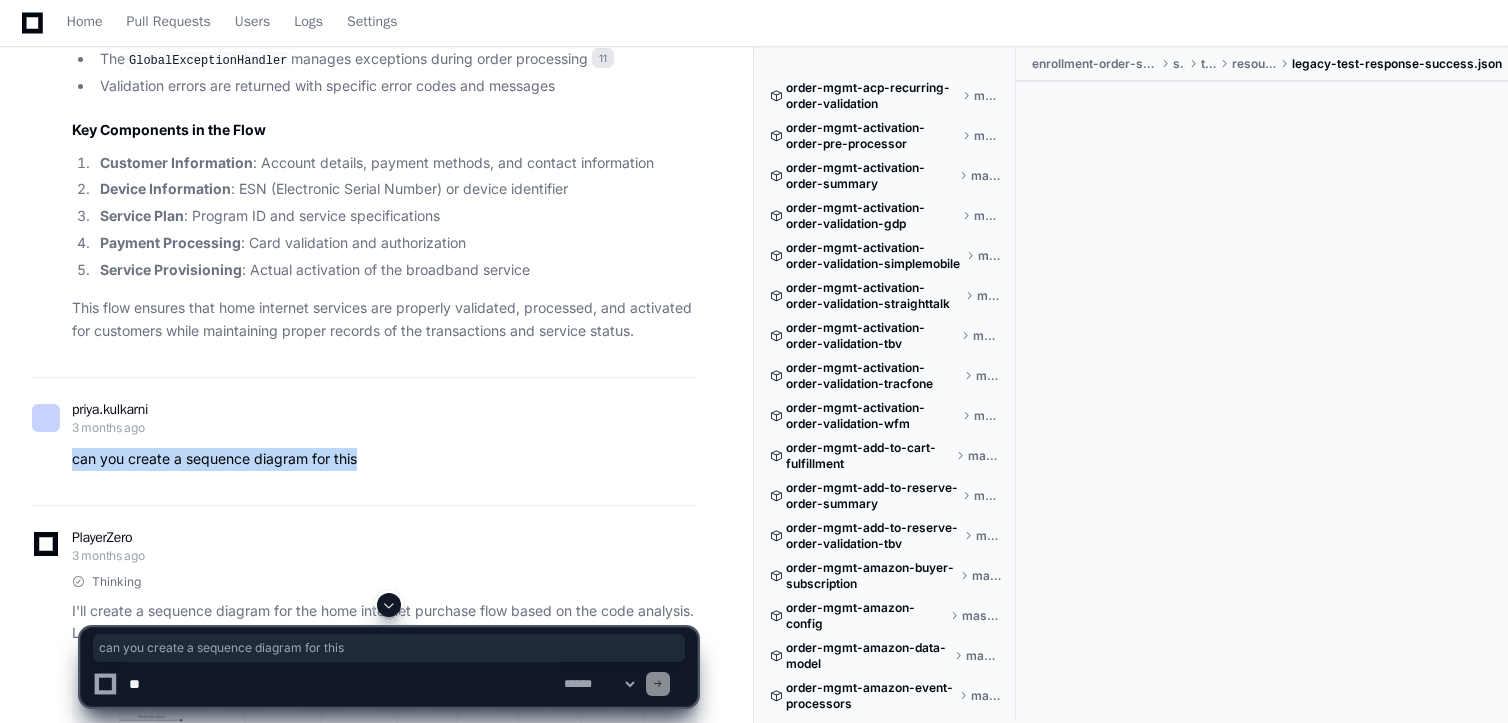 drag, startPoint x: 73, startPoint y: 445, endPoint x: 402, endPoint y: 439, distance: 329.05472 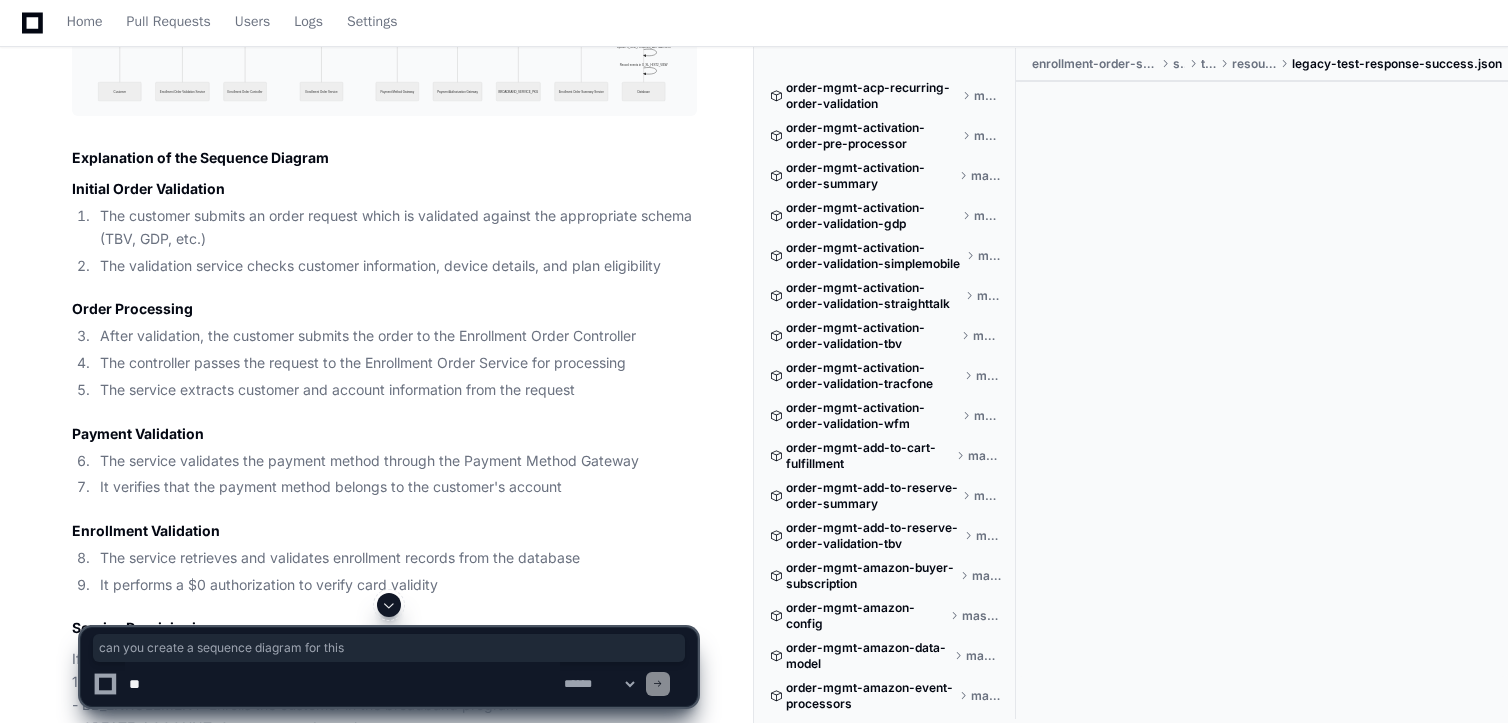scroll, scrollTop: 3400, scrollLeft: 0, axis: vertical 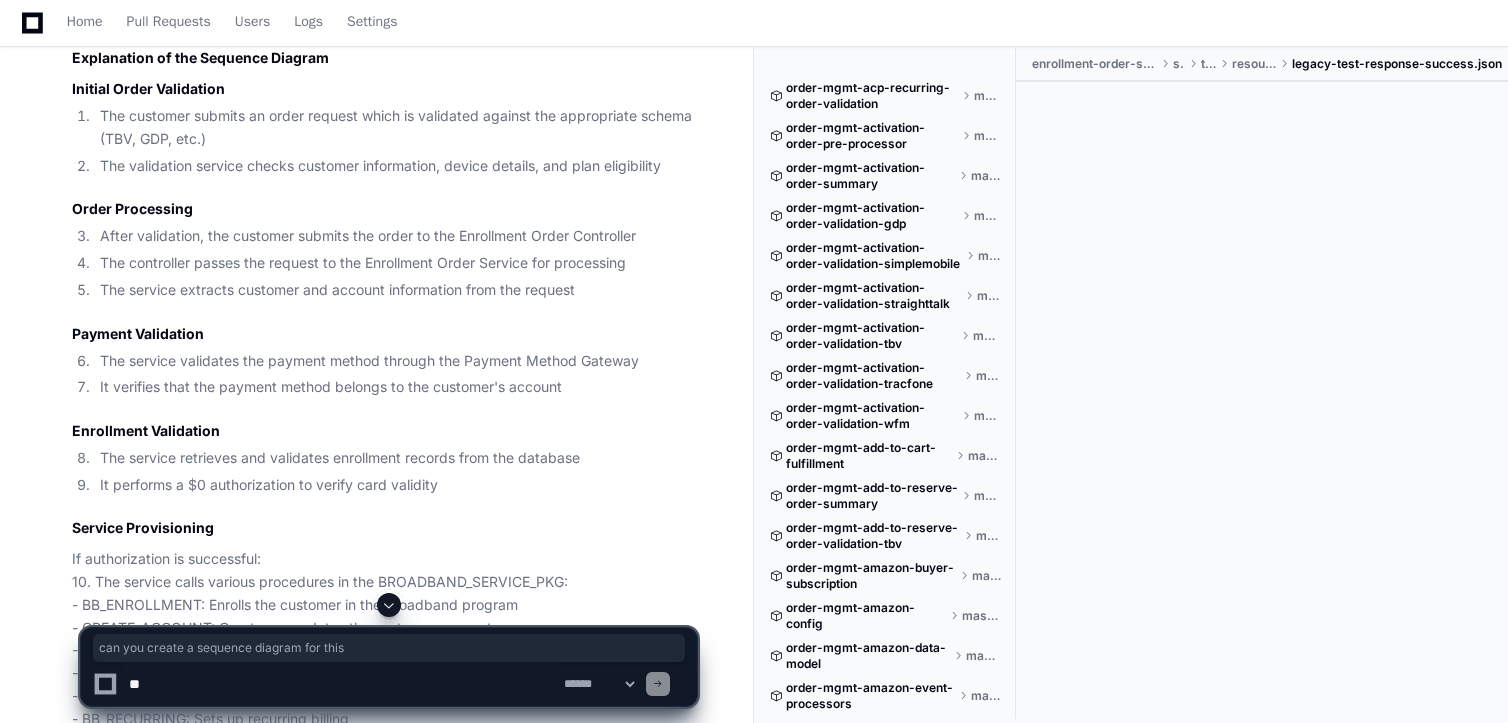 click on "The validation service checks customer information, device details, and plan eligibility" 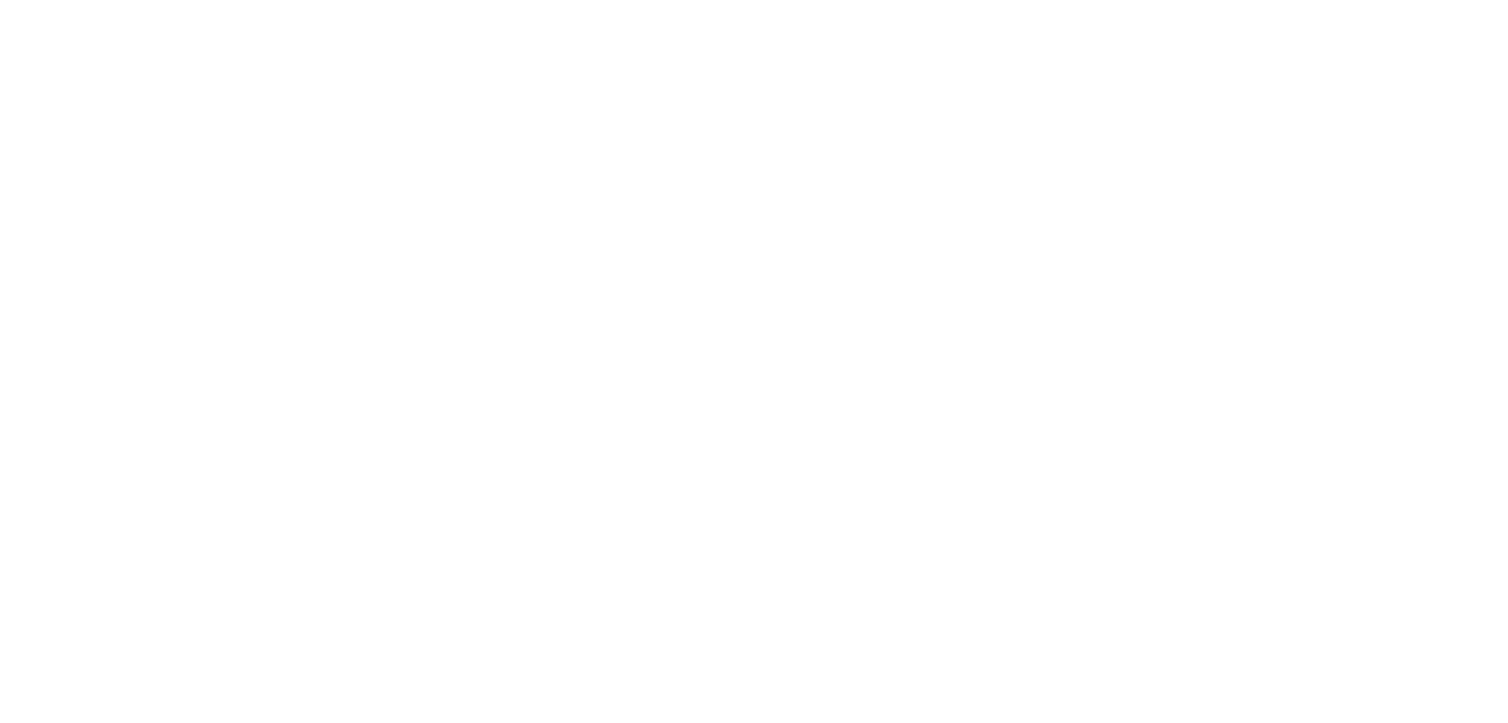 scroll, scrollTop: 0, scrollLeft: 0, axis: both 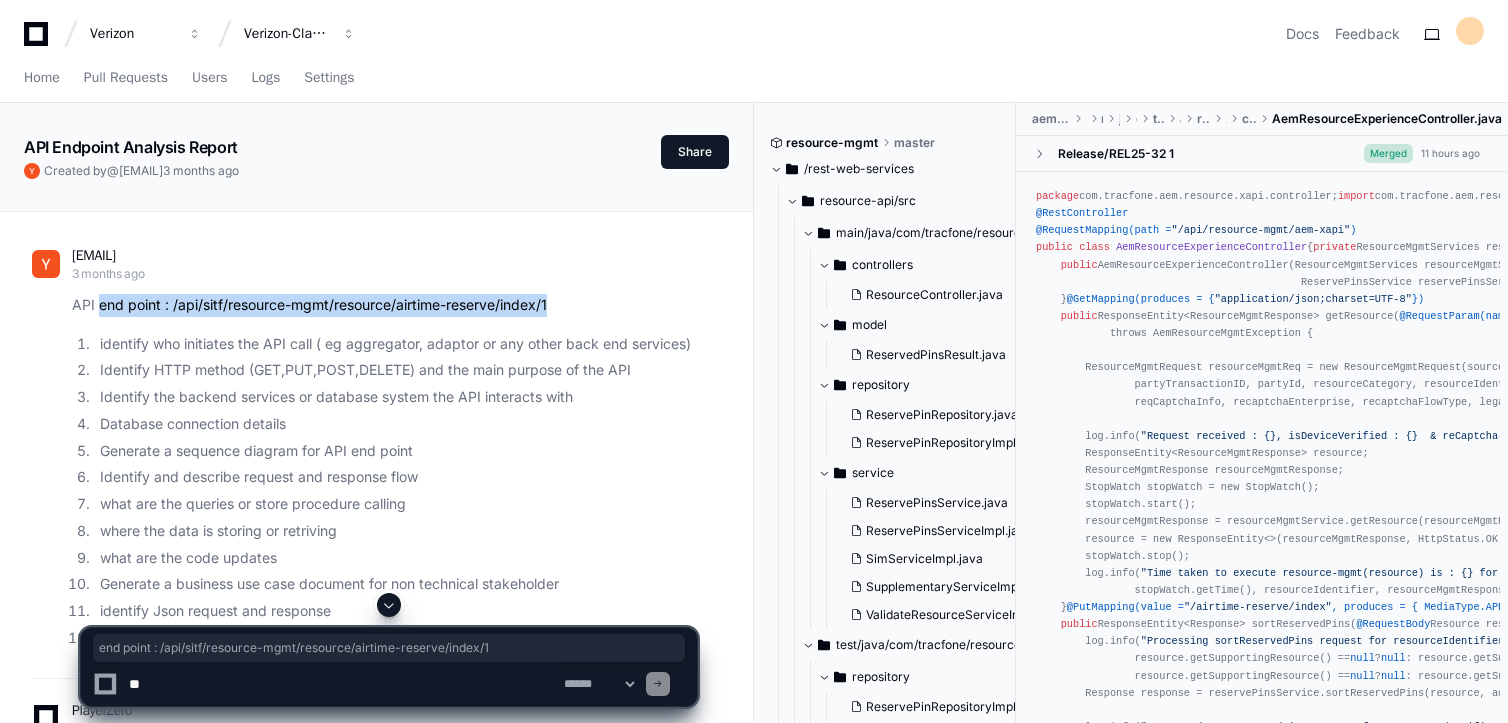 drag, startPoint x: 97, startPoint y: 304, endPoint x: 604, endPoint y: 309, distance: 507.02466 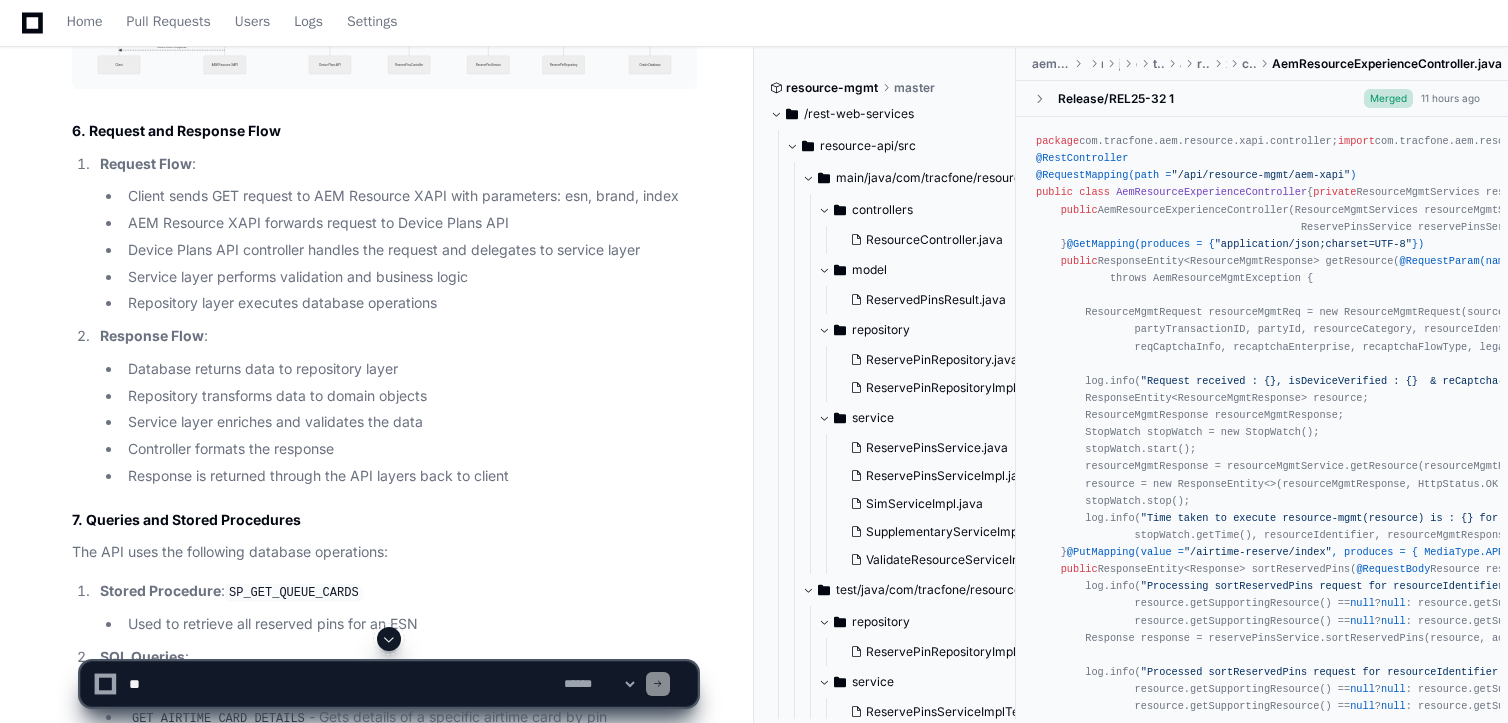 scroll, scrollTop: 2800, scrollLeft: 0, axis: vertical 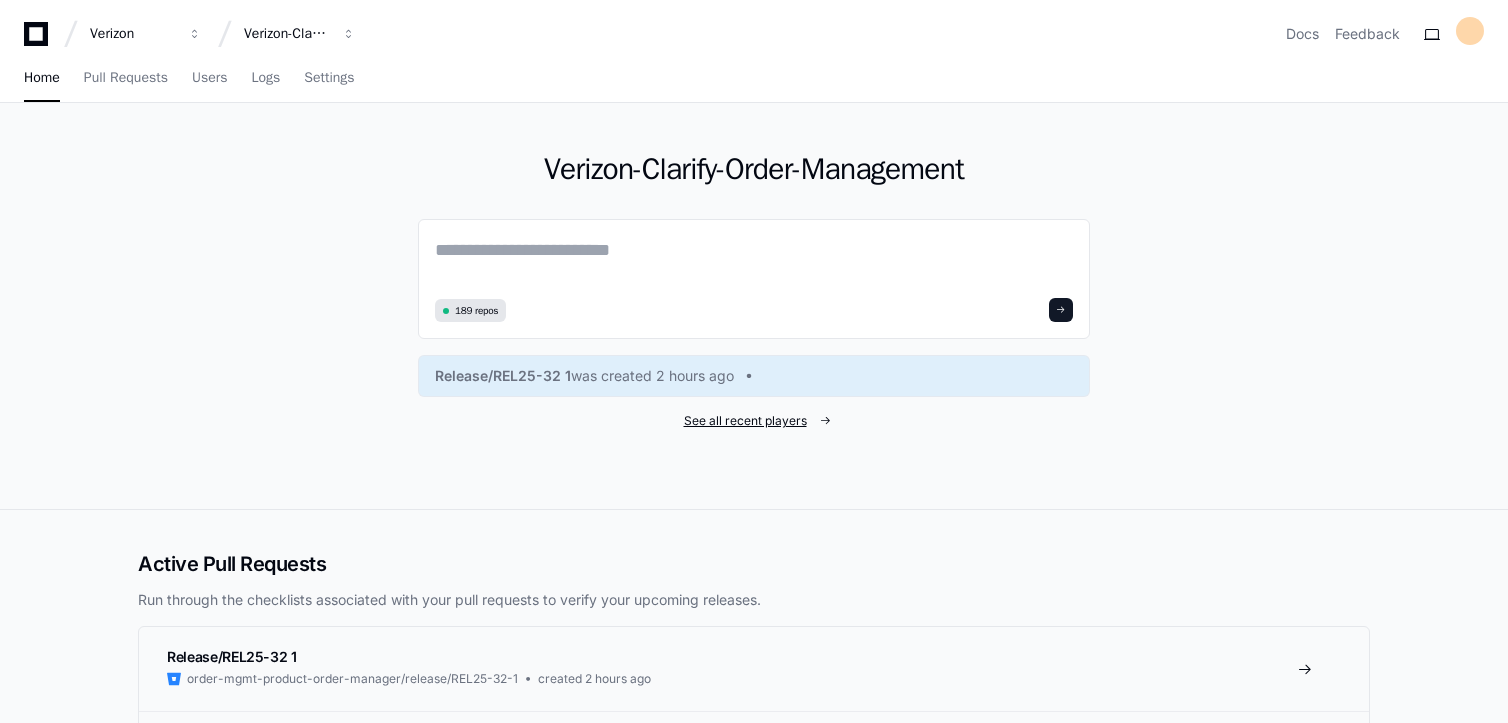 click on "See all recent players" 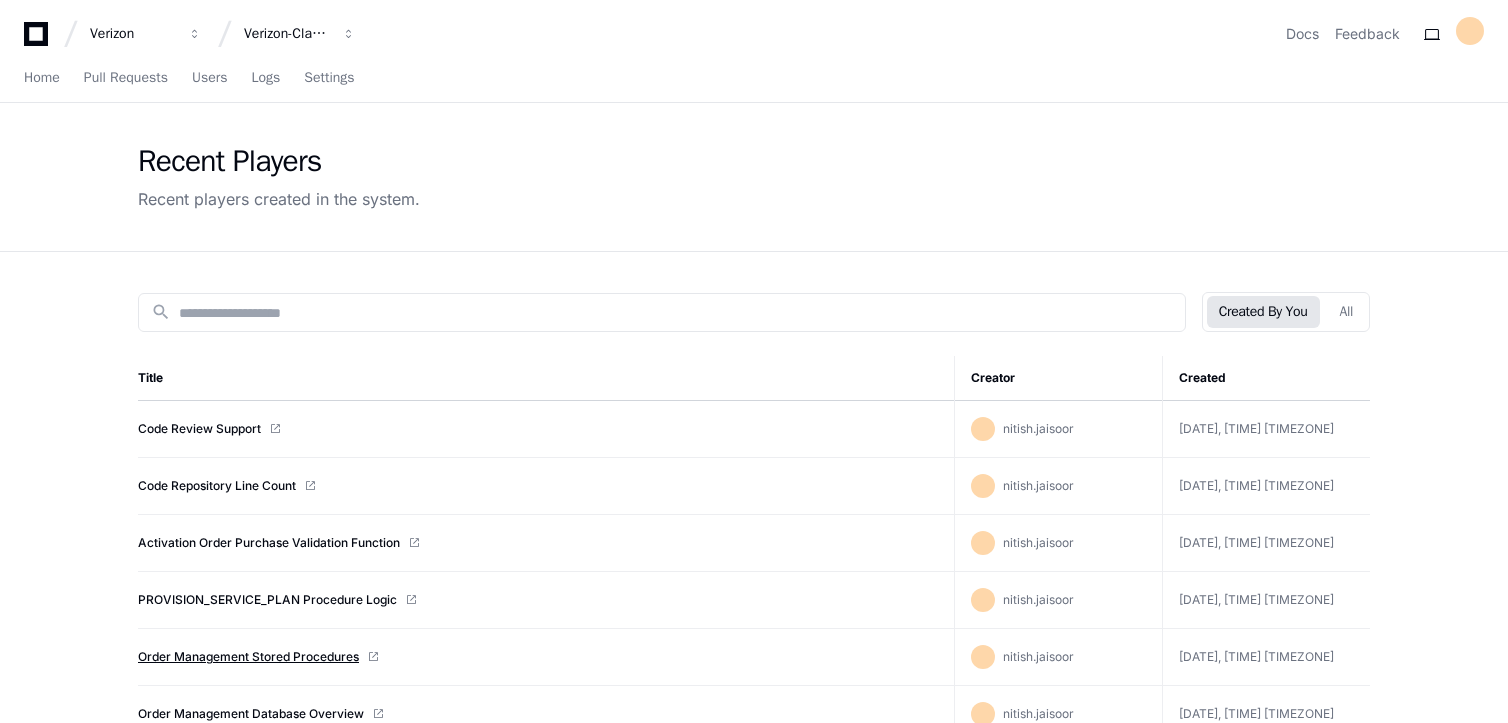 click on "Order Management Stored Procedures" 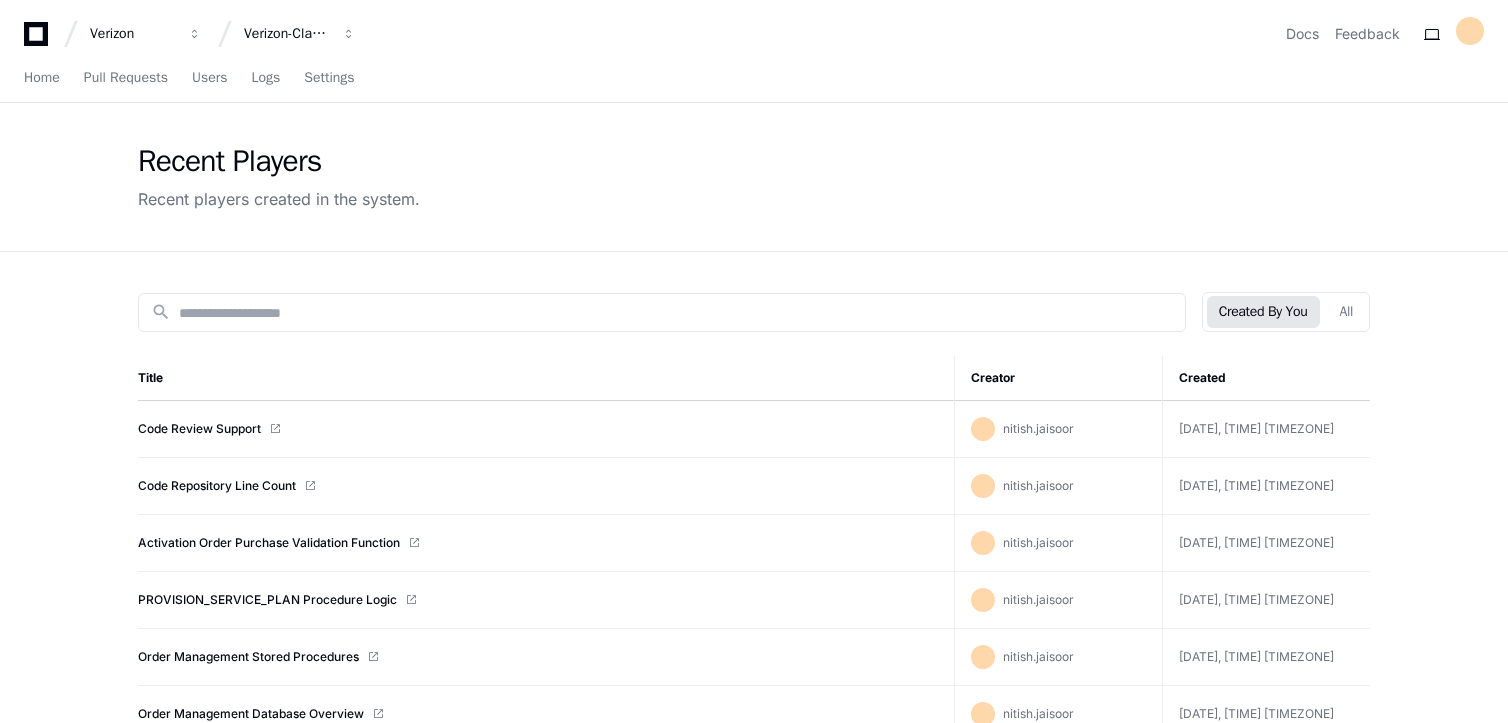 click 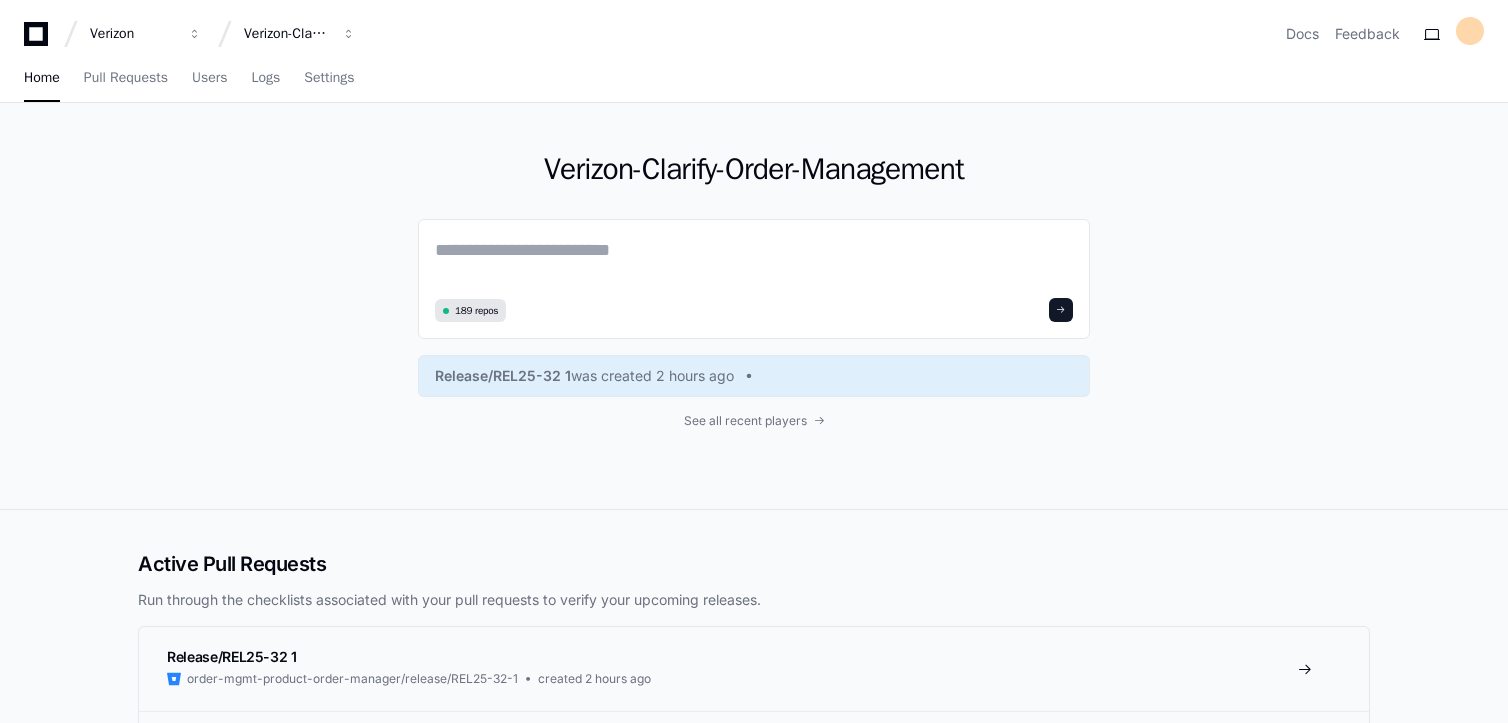 click on "Verizon-Clarify-Order-Management  189 repos Release/REL25-32 1  was created 2 hours ago See all recent players" 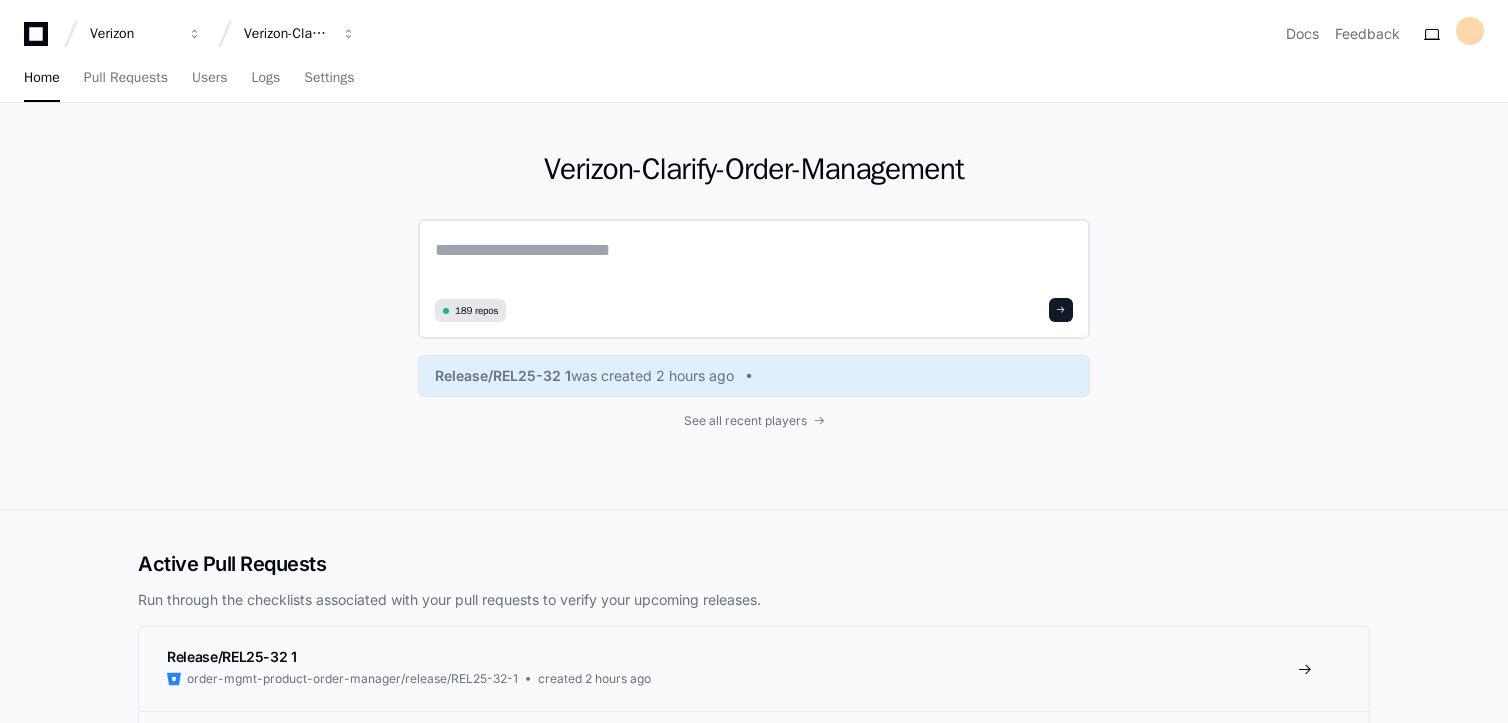click 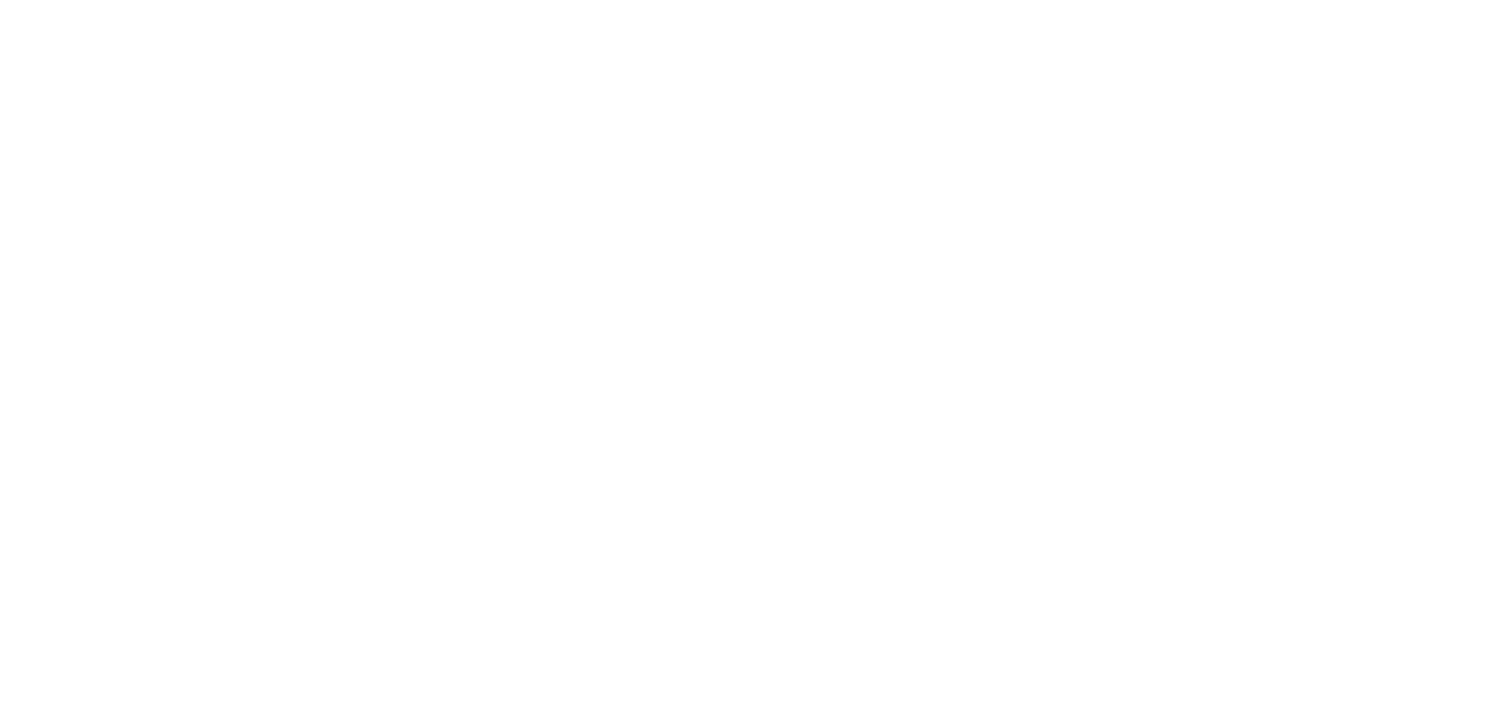 scroll, scrollTop: 0, scrollLeft: 0, axis: both 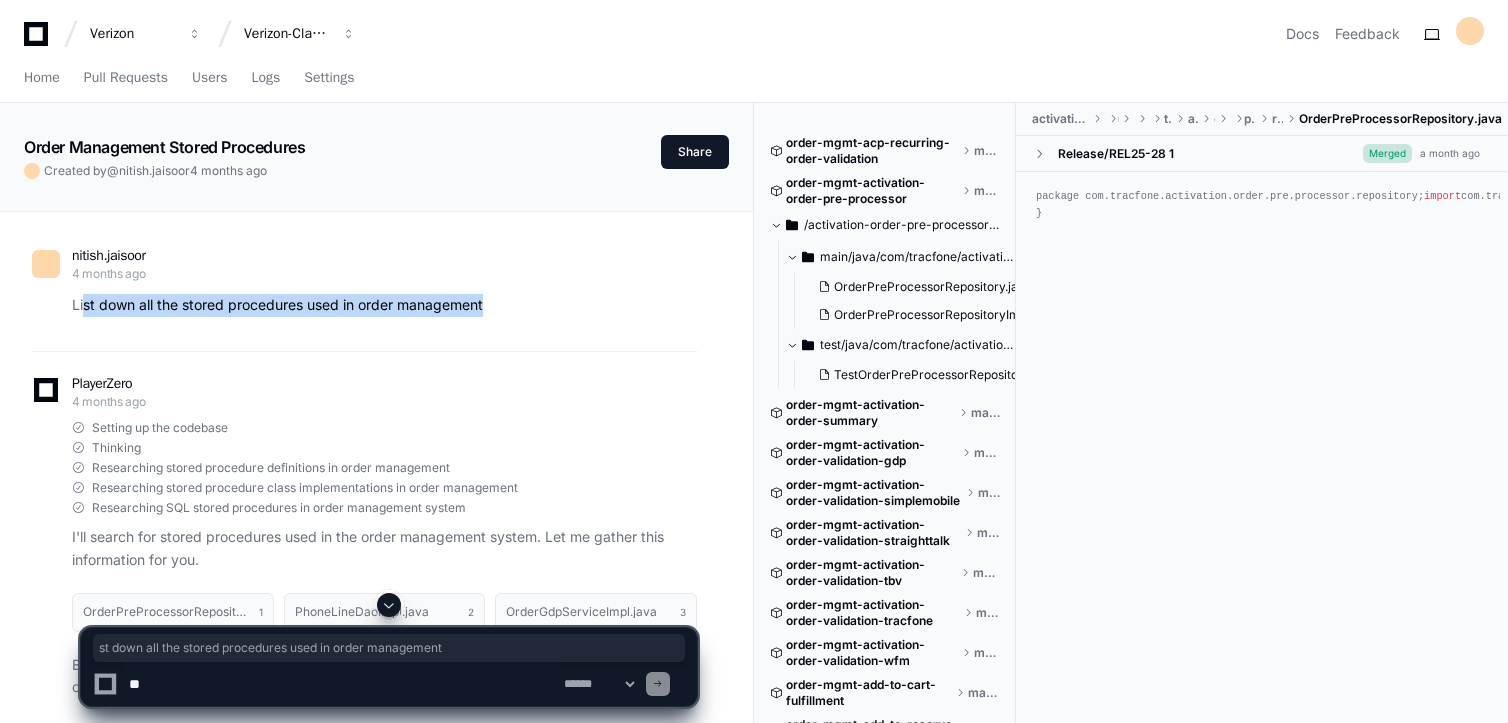 drag, startPoint x: 82, startPoint y: 304, endPoint x: 570, endPoint y: 327, distance: 488.54172 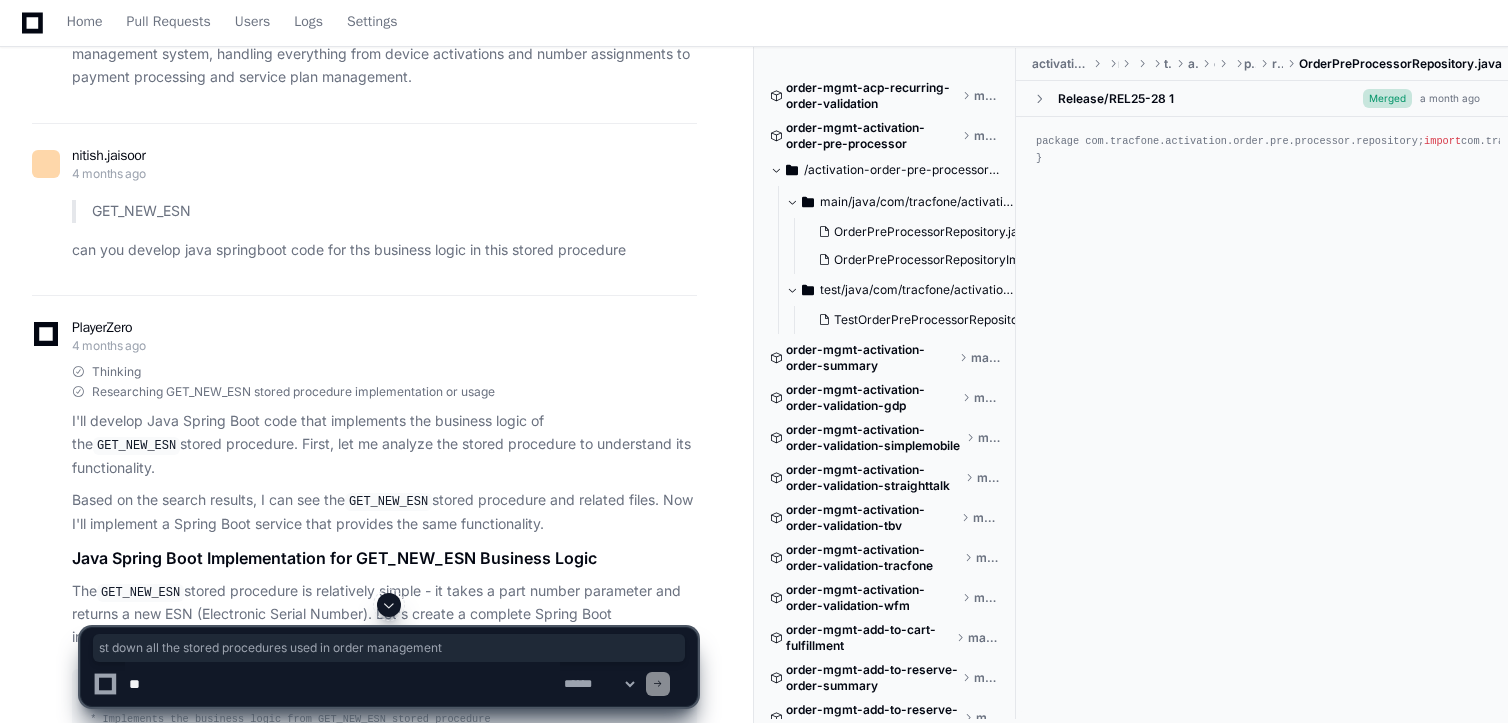 scroll, scrollTop: 8300, scrollLeft: 0, axis: vertical 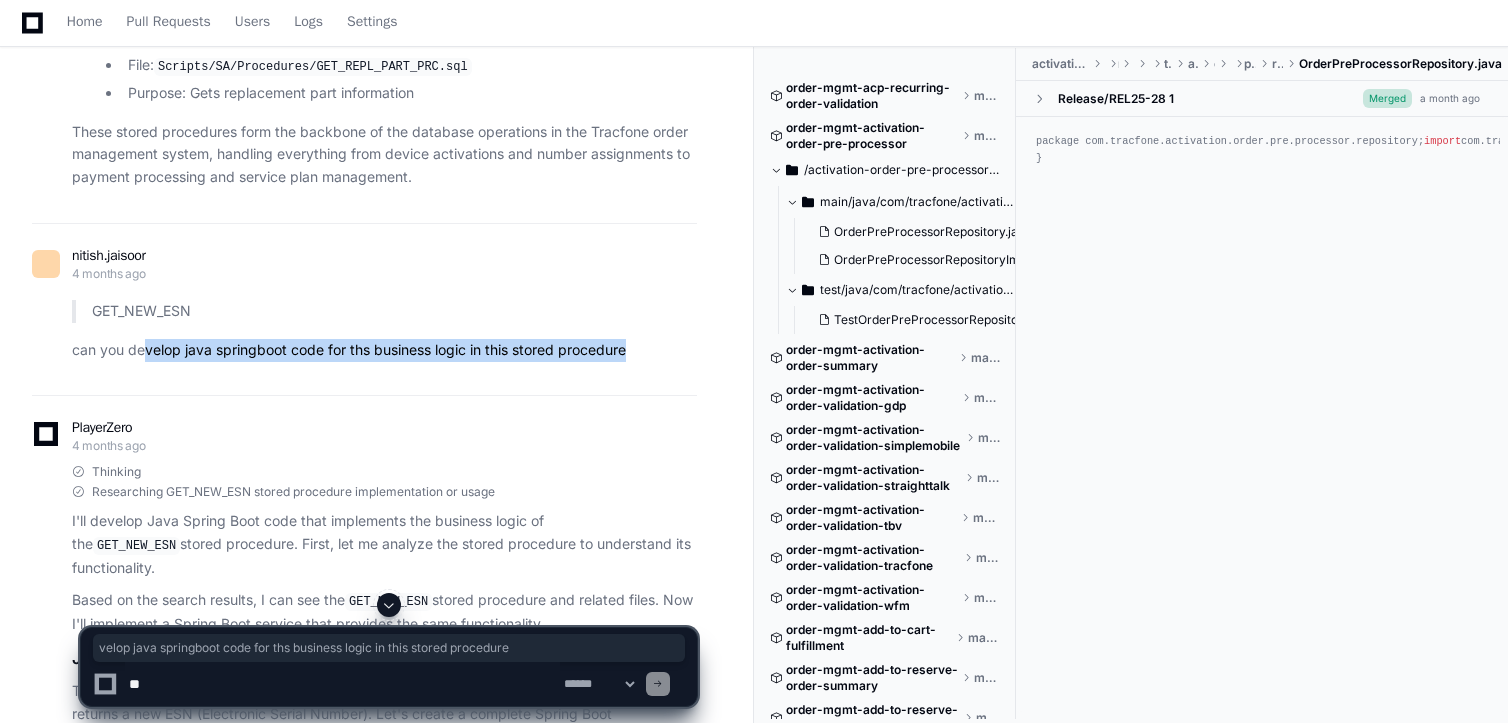 drag, startPoint x: 148, startPoint y: 339, endPoint x: 641, endPoint y: 340, distance: 493.001 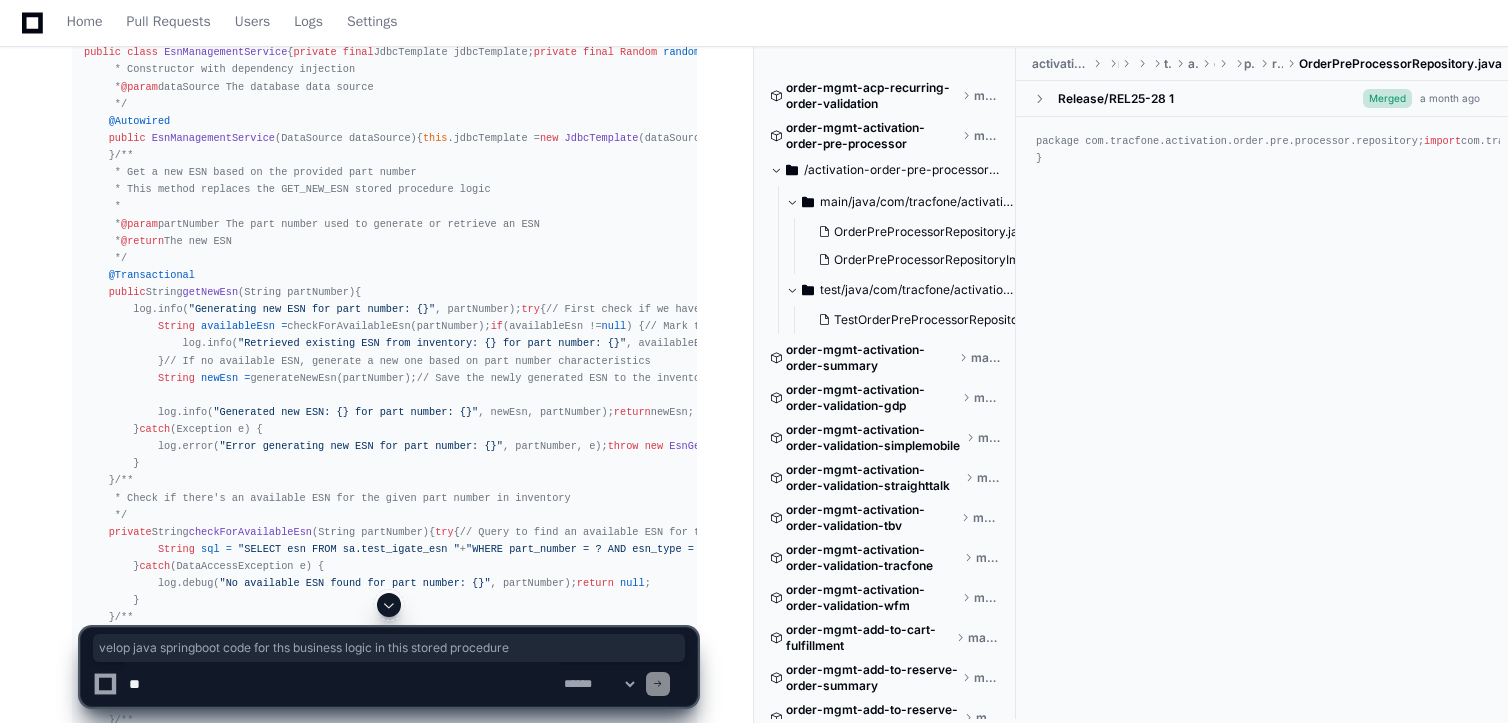 scroll, scrollTop: 12800, scrollLeft: 0, axis: vertical 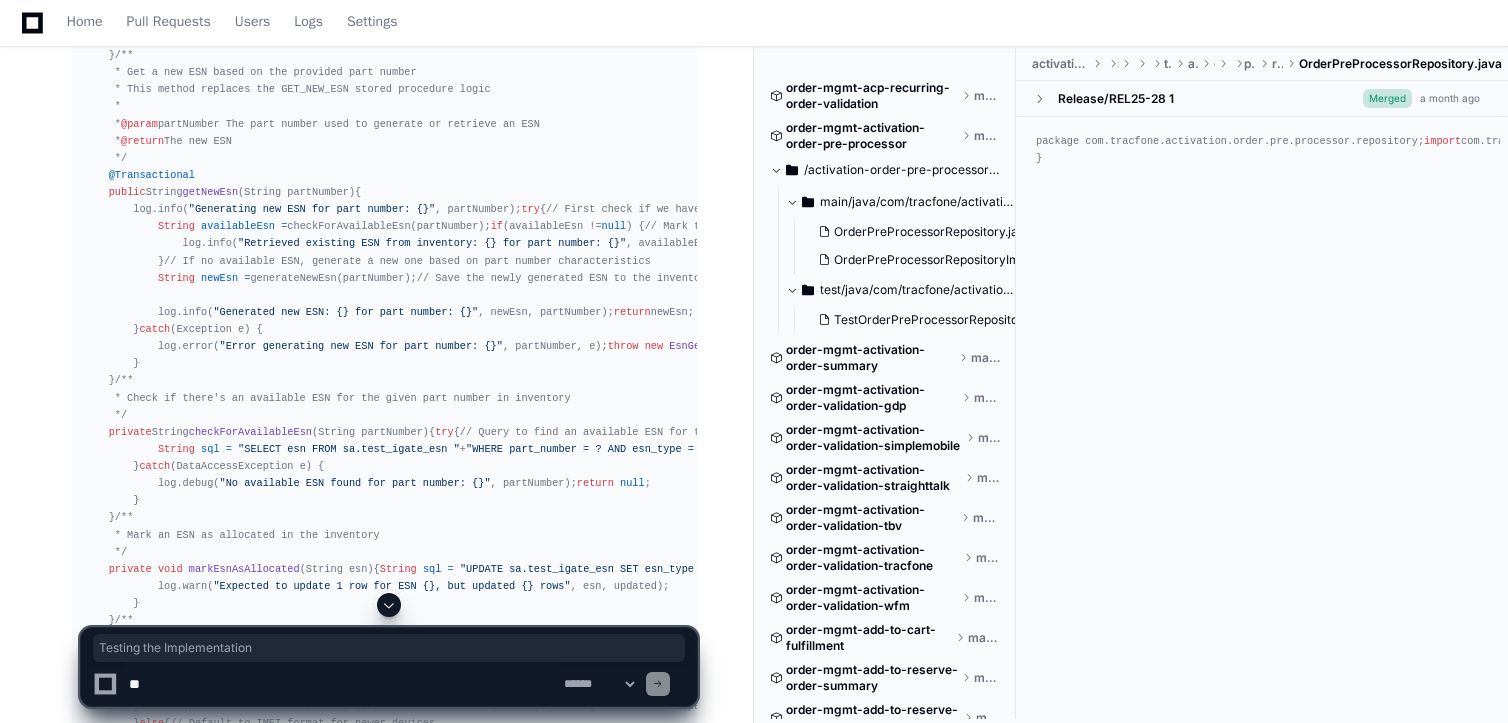 drag, startPoint x: 75, startPoint y: 183, endPoint x: 335, endPoint y: 188, distance: 260.04807 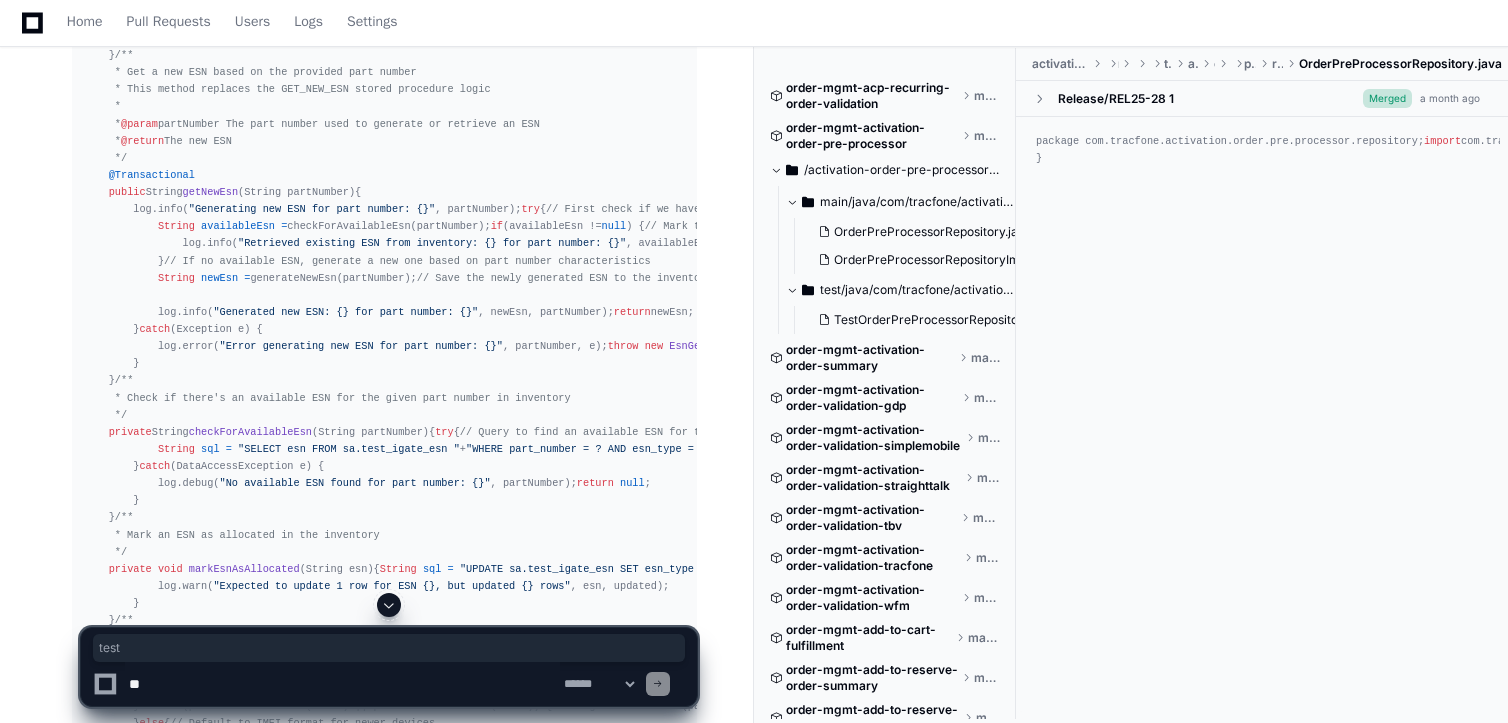 click on "Here's a simple JUnit test to verify the functionality:" 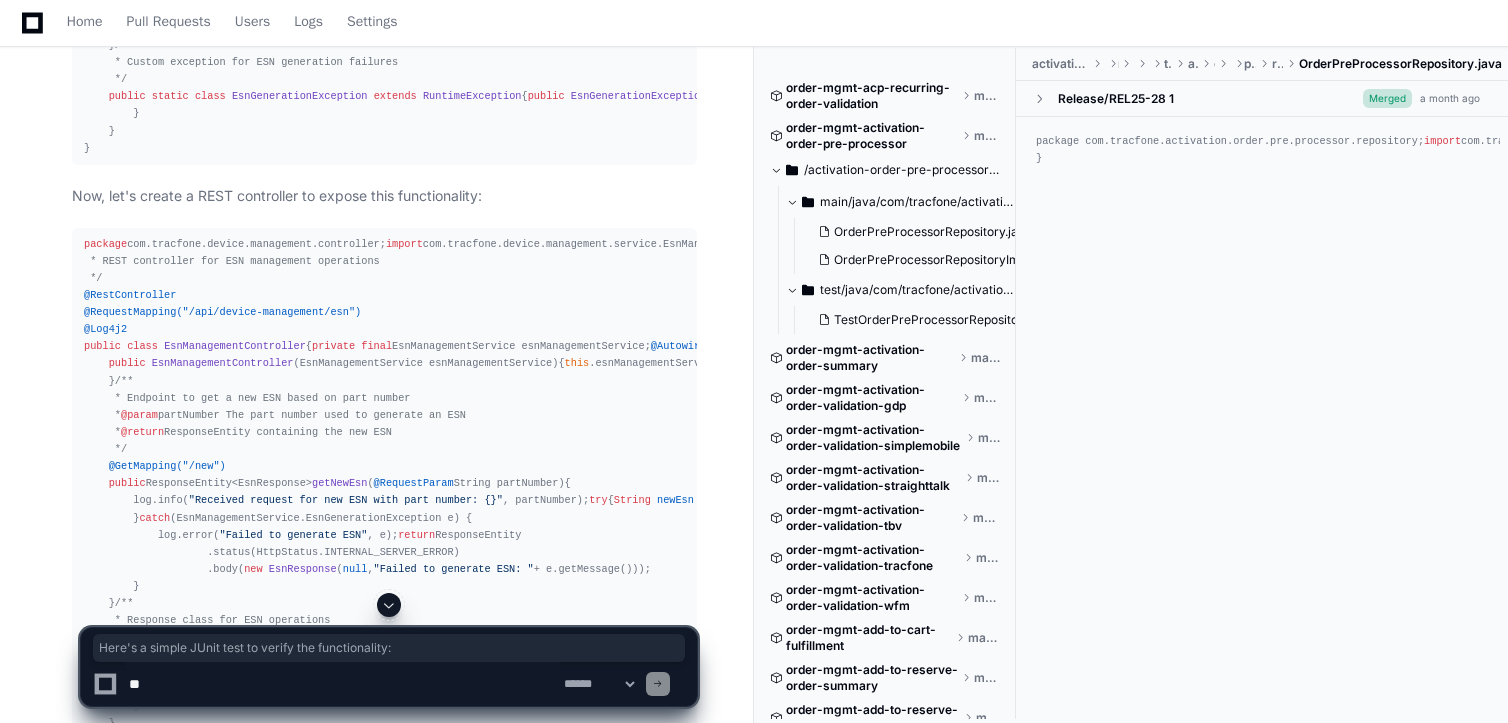 scroll, scrollTop: 14400, scrollLeft: 0, axis: vertical 